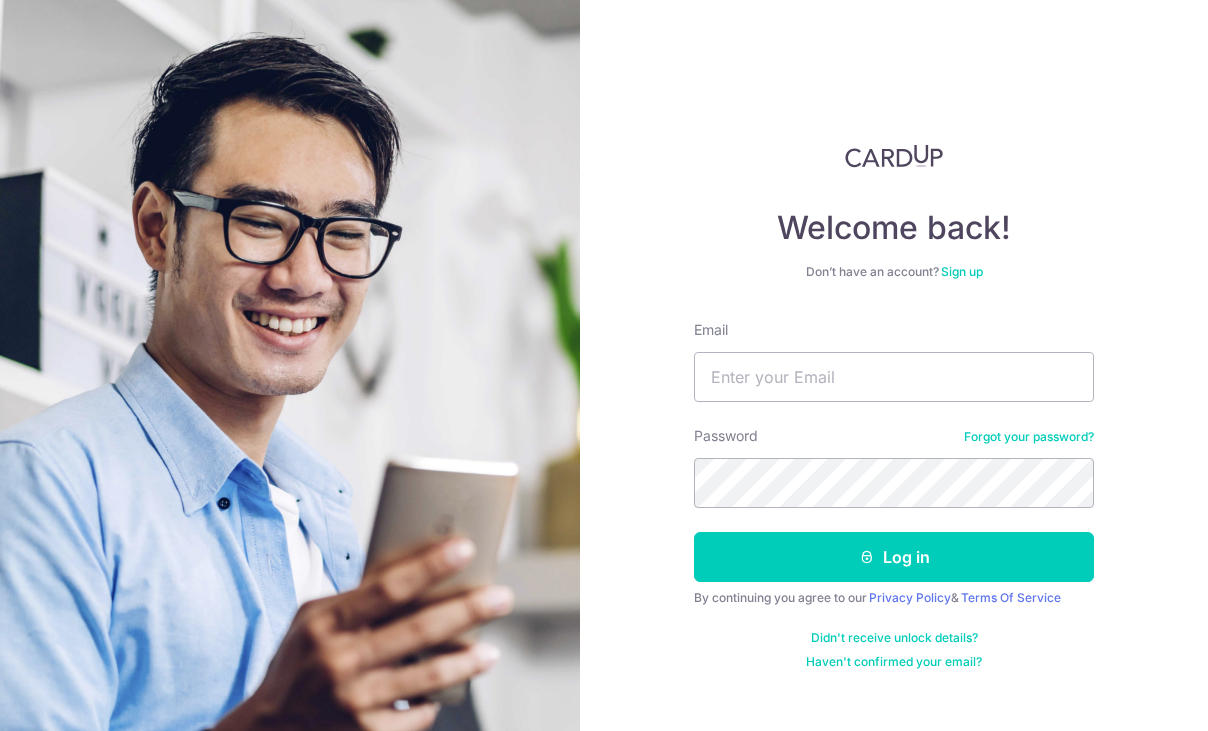 scroll, scrollTop: 0, scrollLeft: 0, axis: both 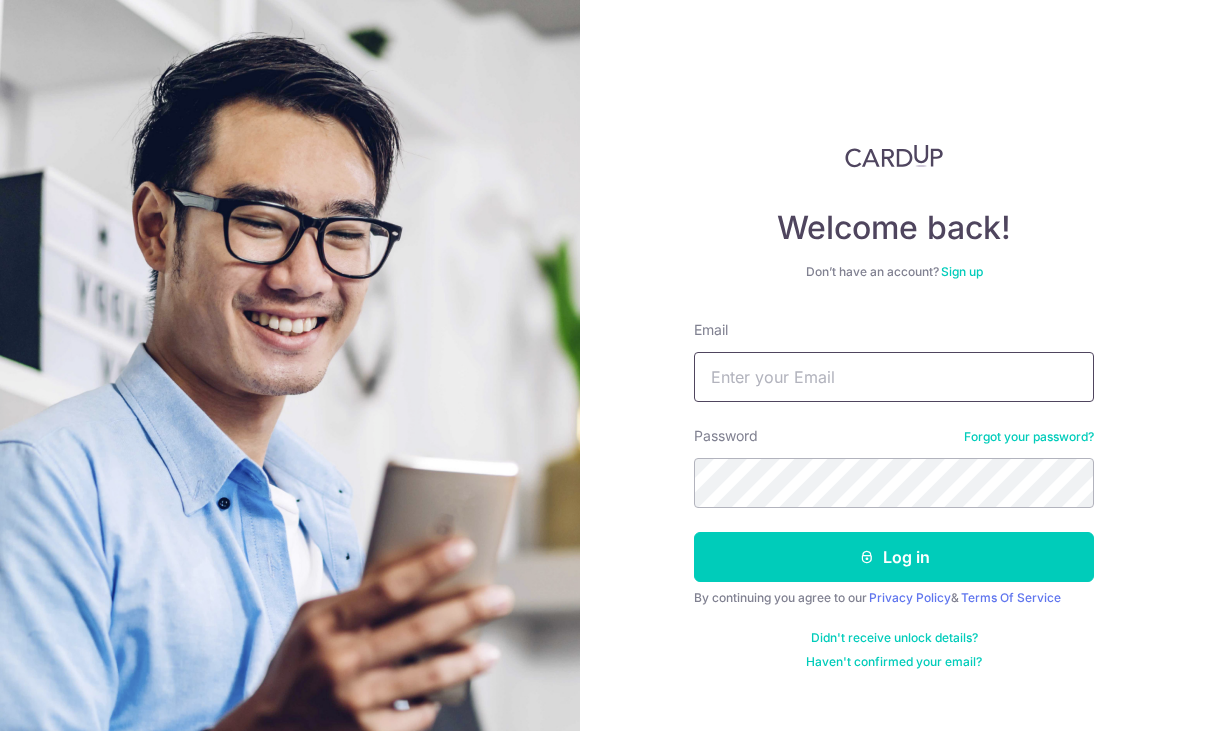 type on "[USERNAME]@[DOMAIN].com" 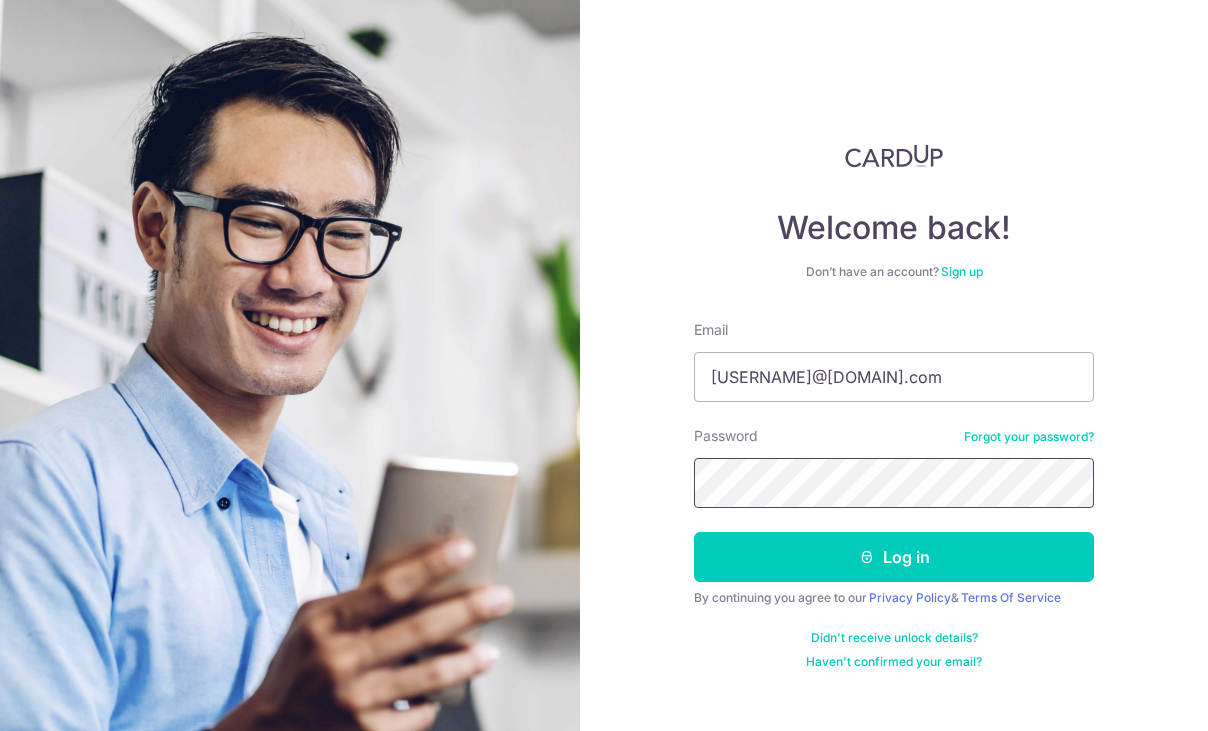 click on "Log in" at bounding box center [894, 557] 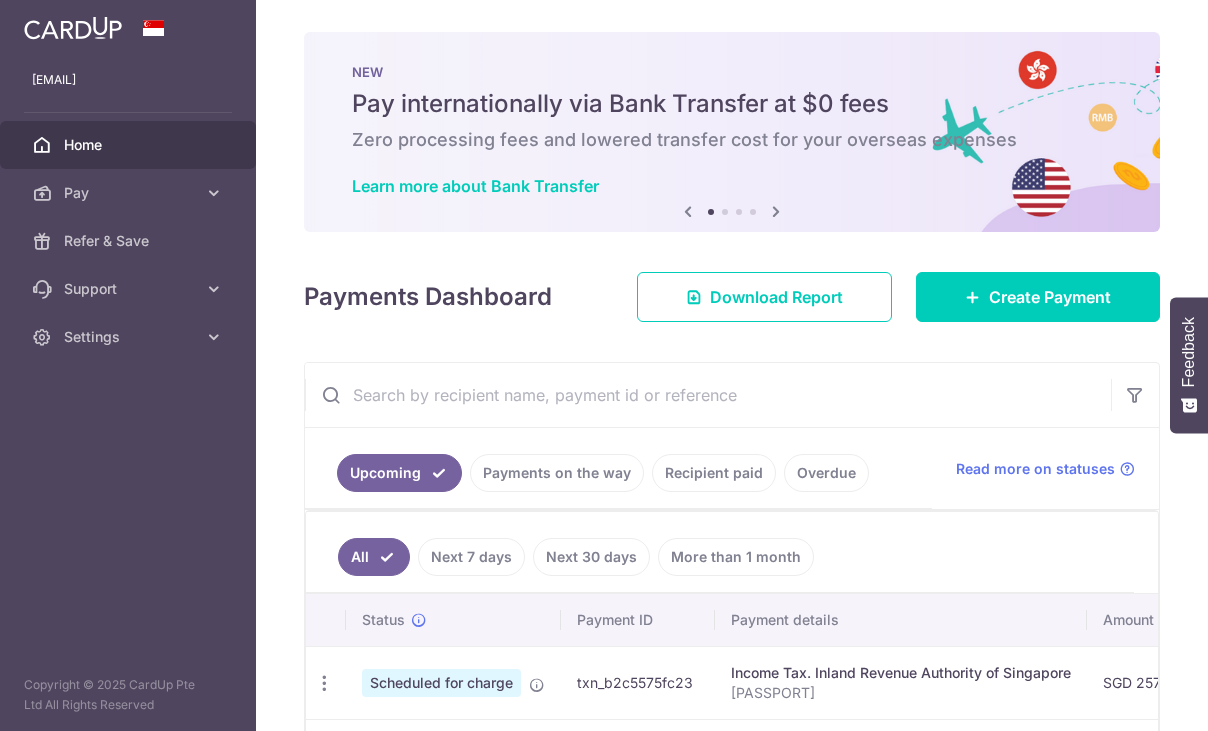 scroll, scrollTop: 0, scrollLeft: 0, axis: both 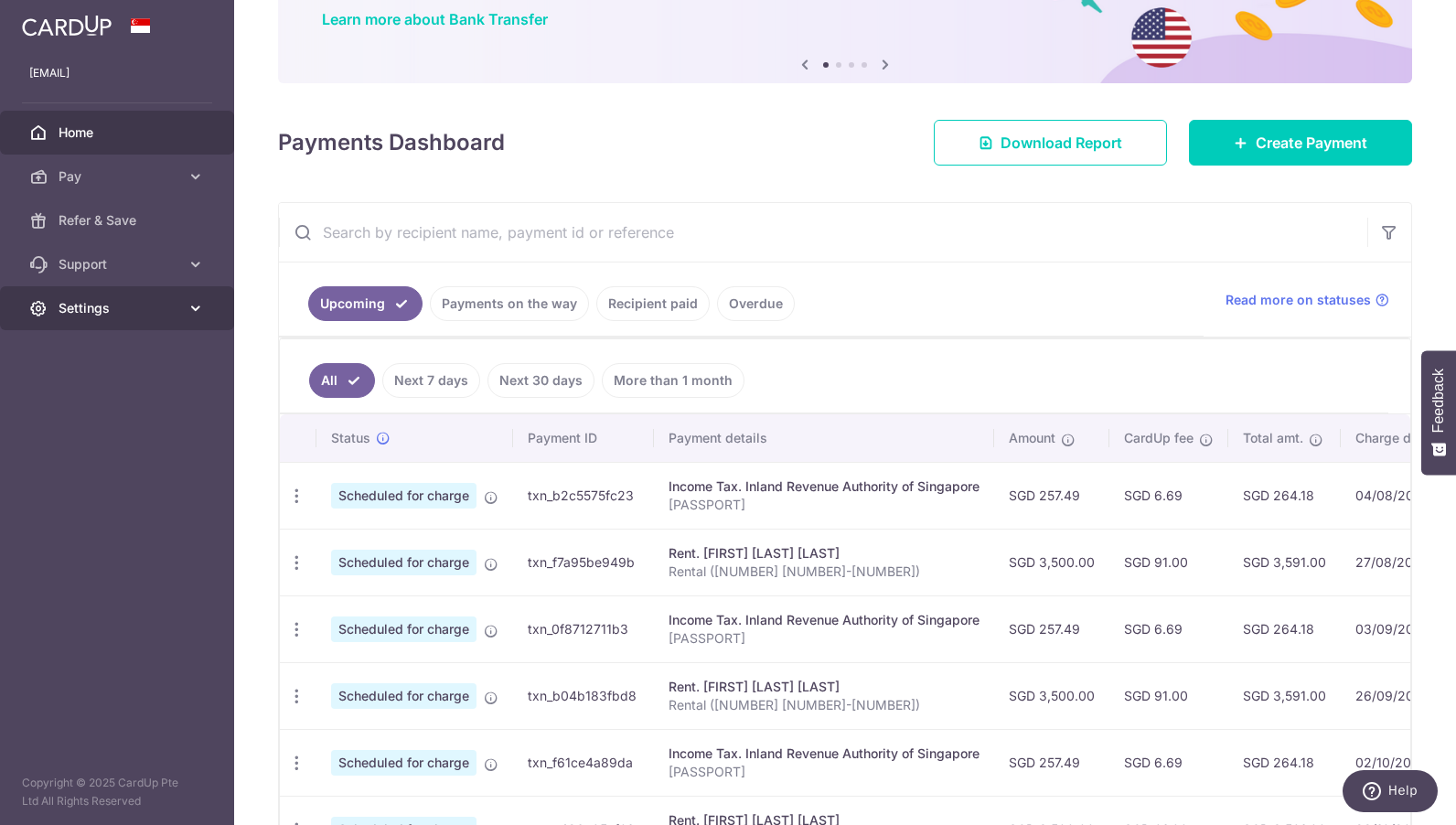 click on "Settings" at bounding box center [119, 308] 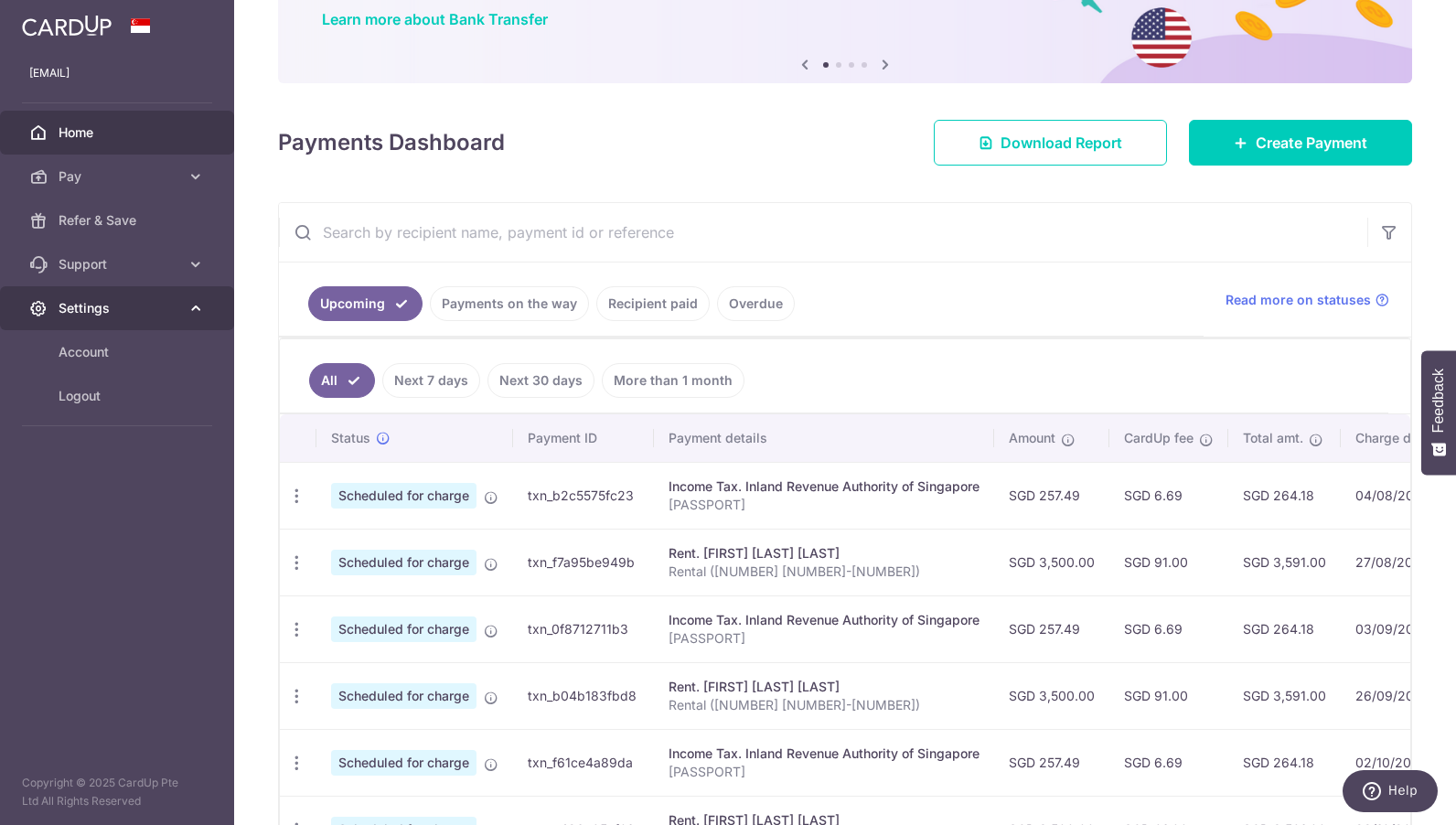 click on "Settings" at bounding box center [119, 308] 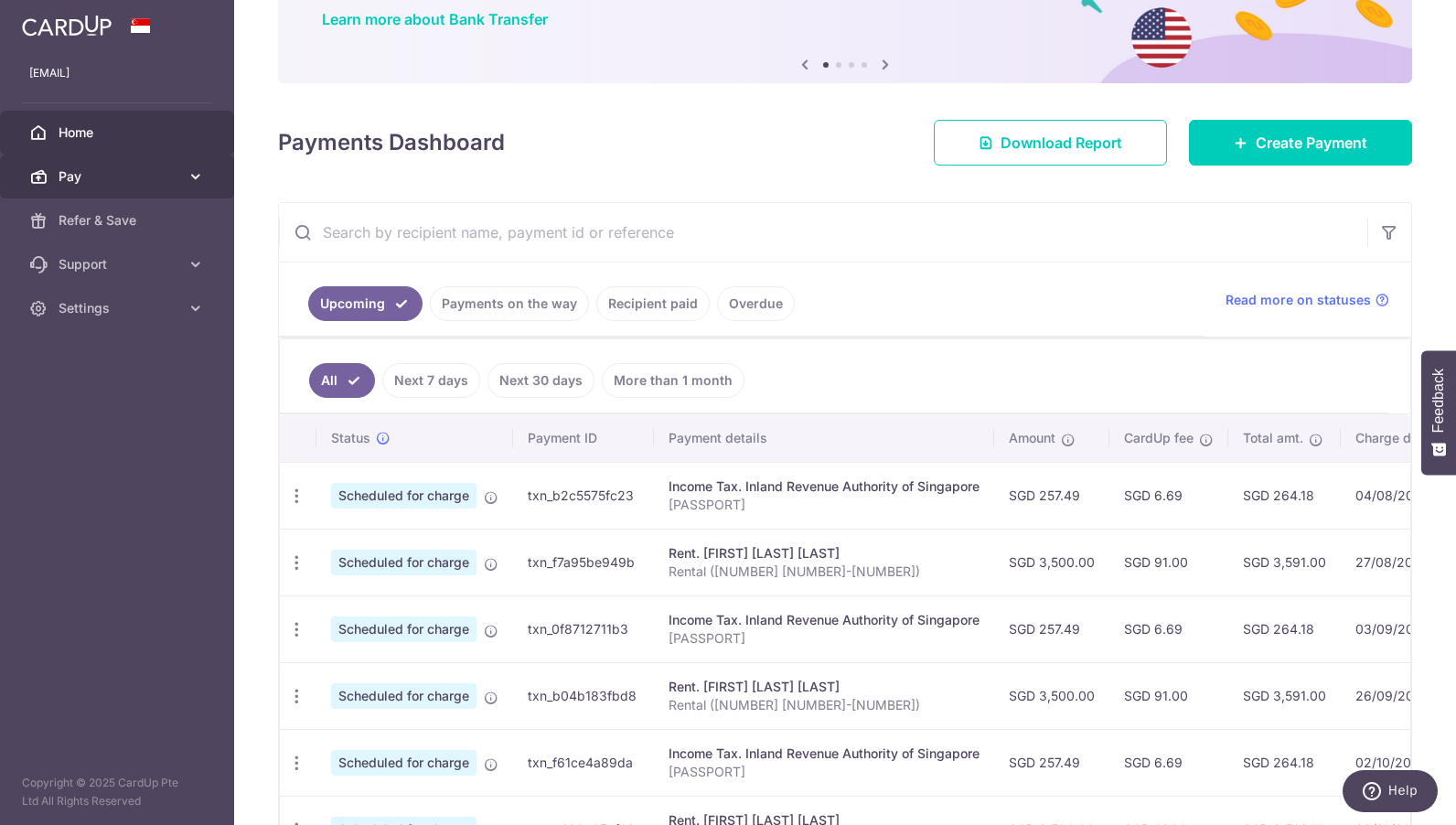 click on "Pay" at bounding box center [117, 177] 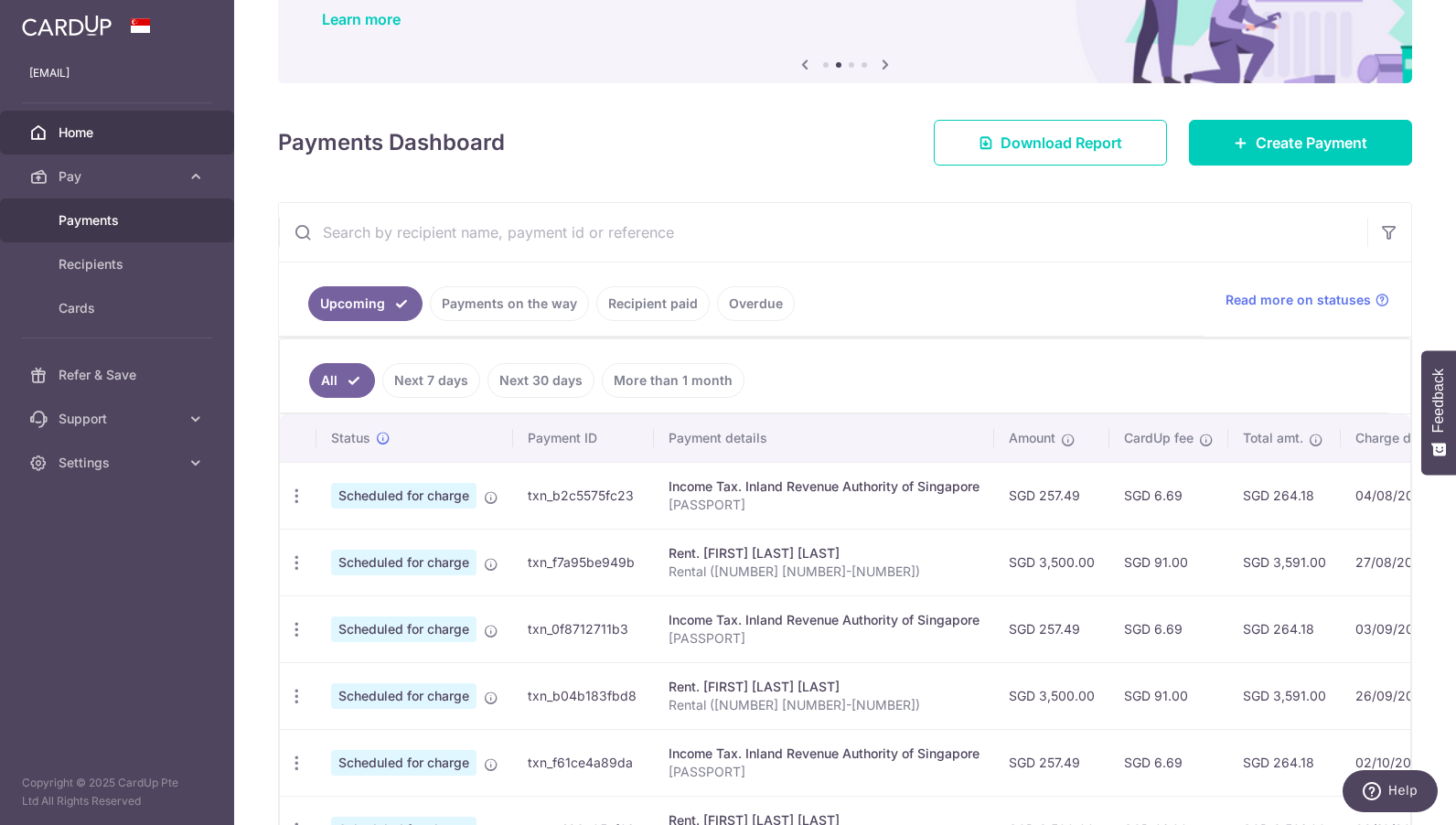 click on "Payments" at bounding box center (119, 220) 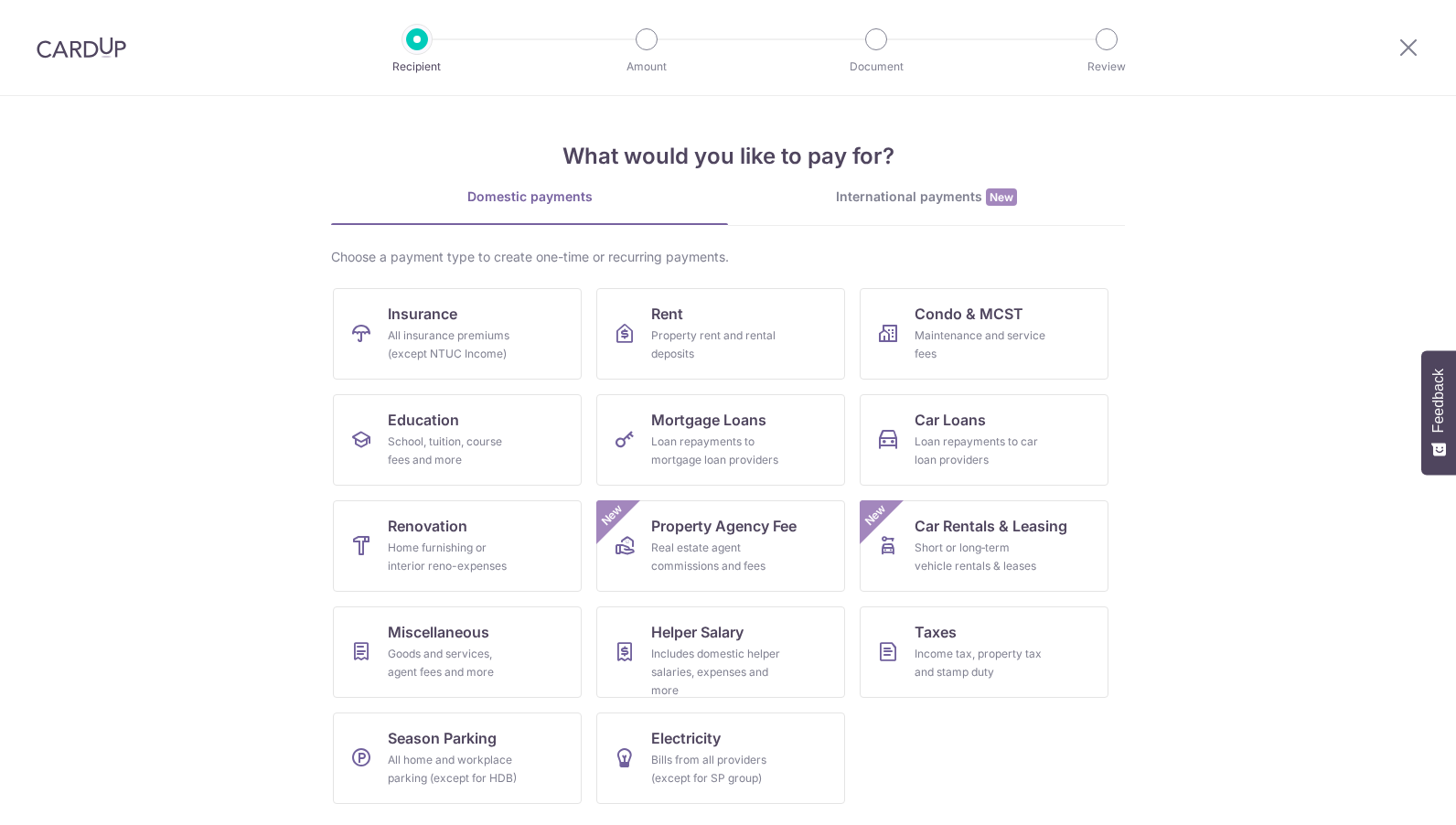 scroll, scrollTop: 0, scrollLeft: 0, axis: both 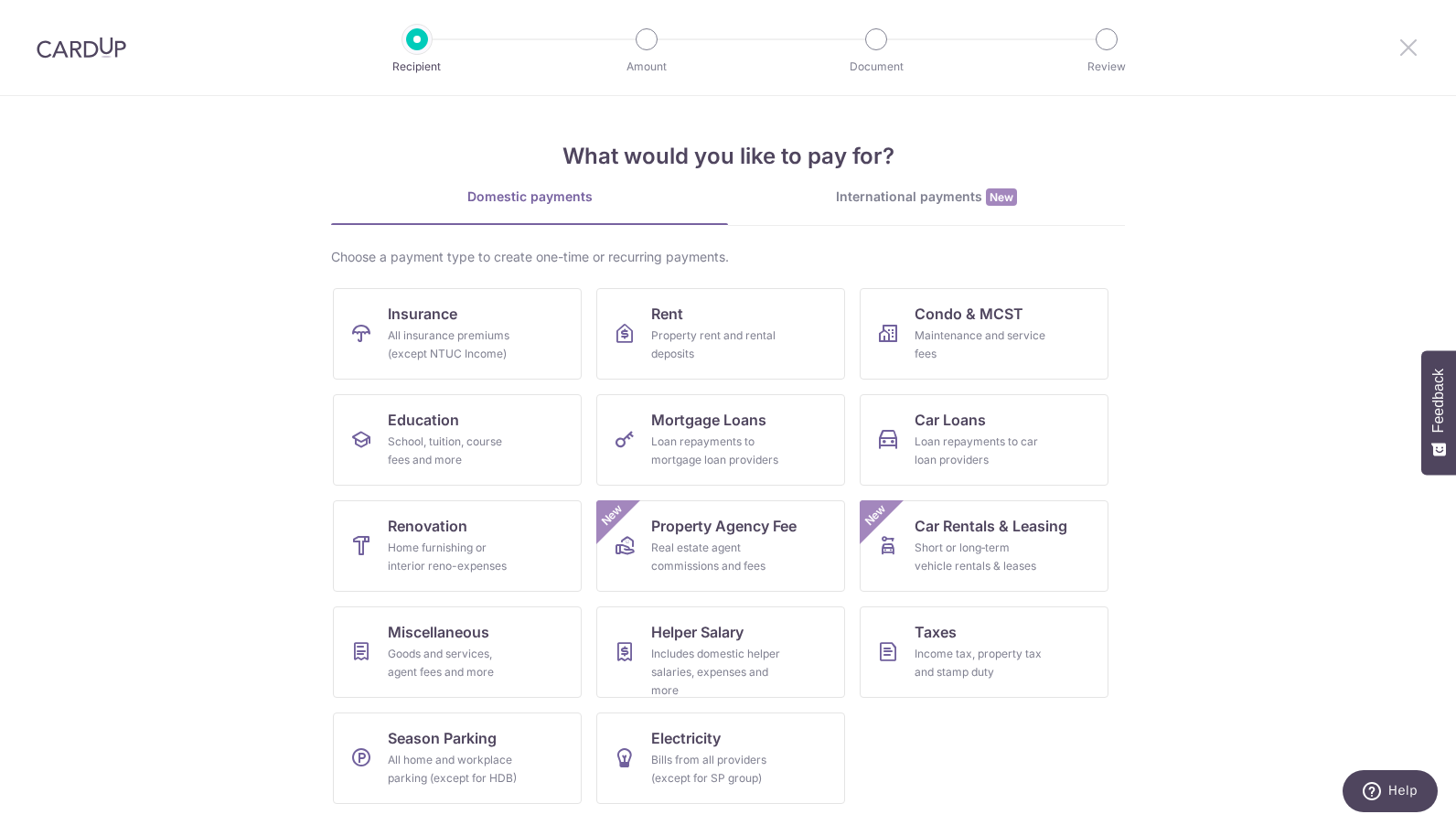 click at bounding box center [1408, 47] 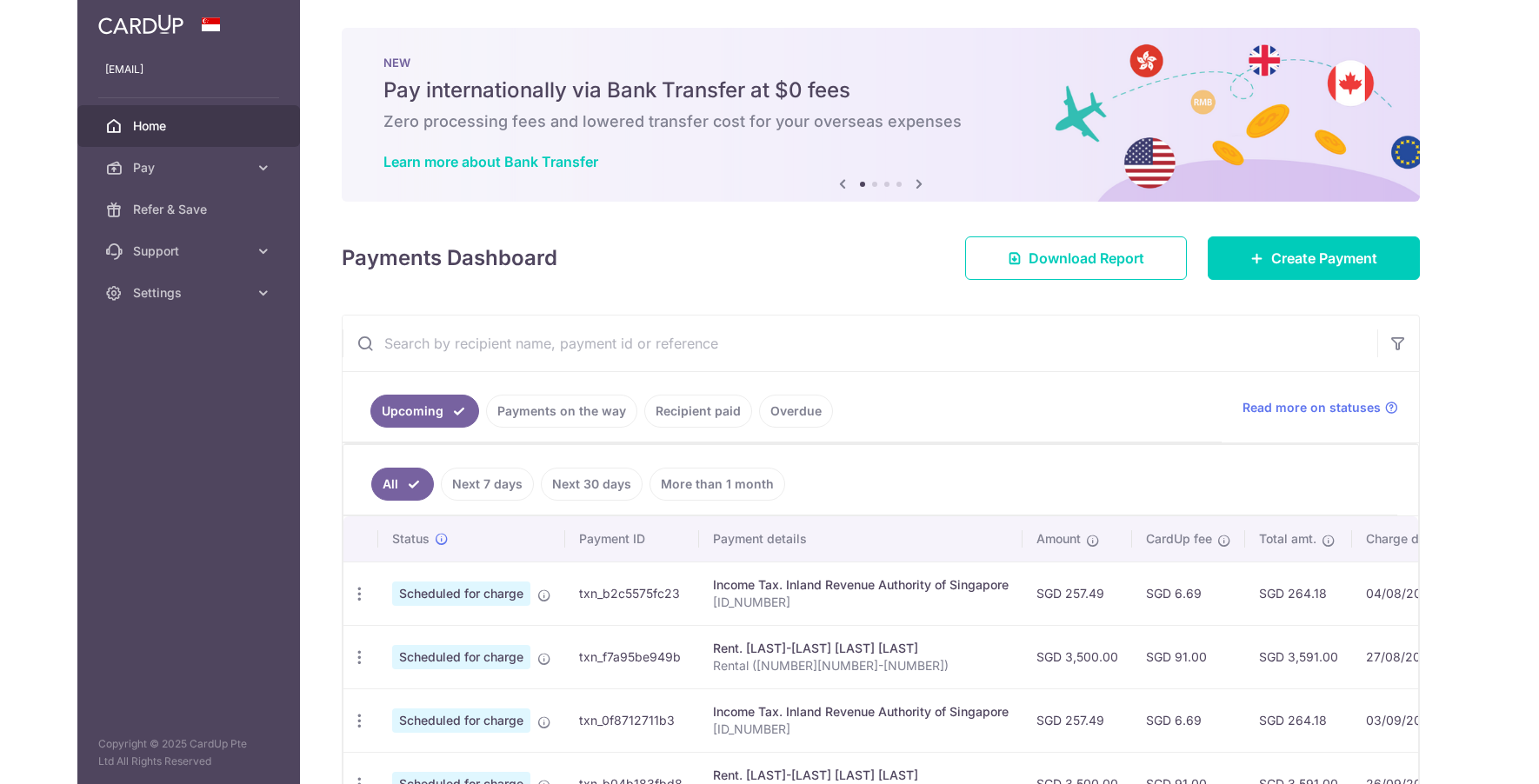scroll, scrollTop: 0, scrollLeft: 0, axis: both 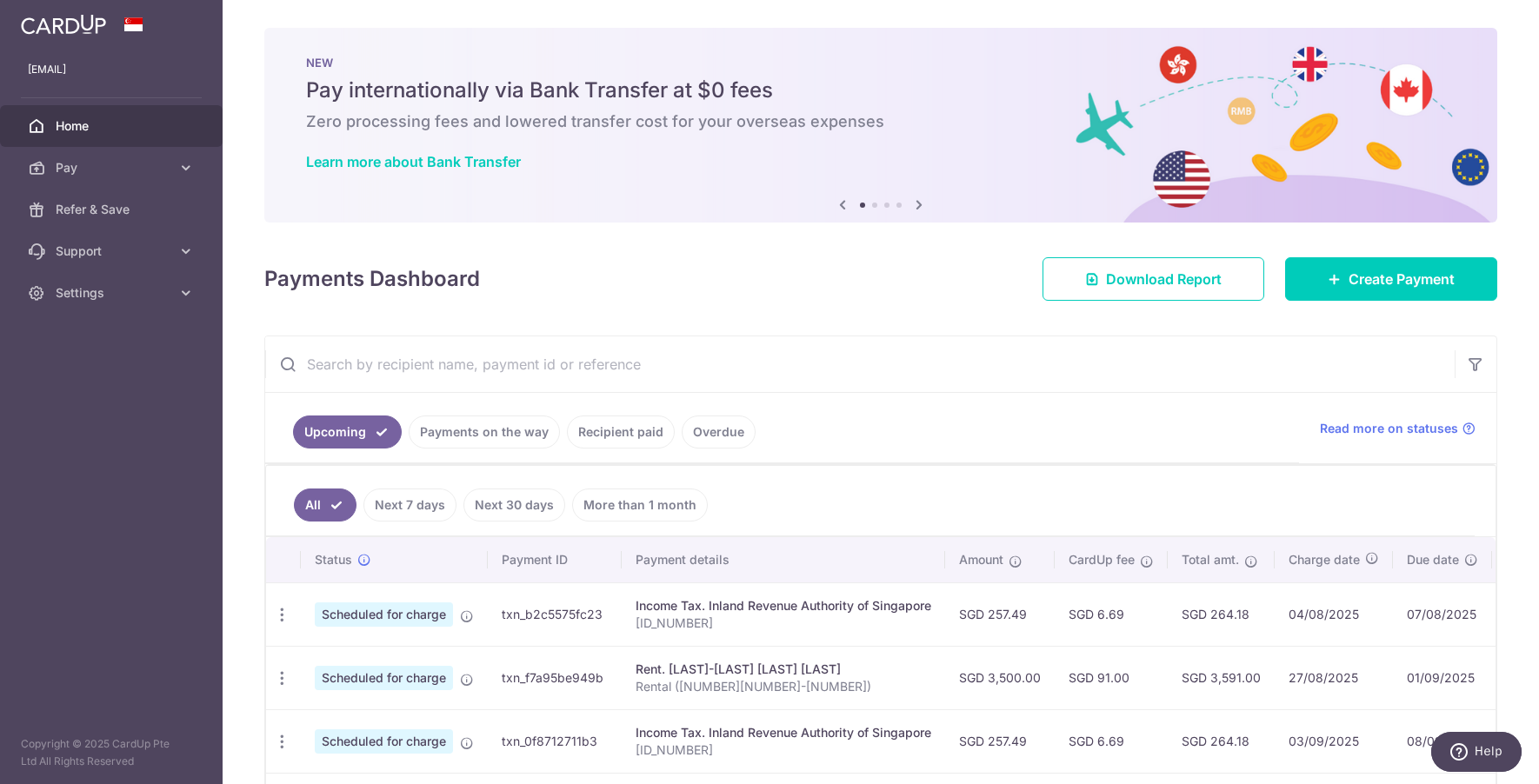 click on "Scheduled for charge" at bounding box center [383, 615] 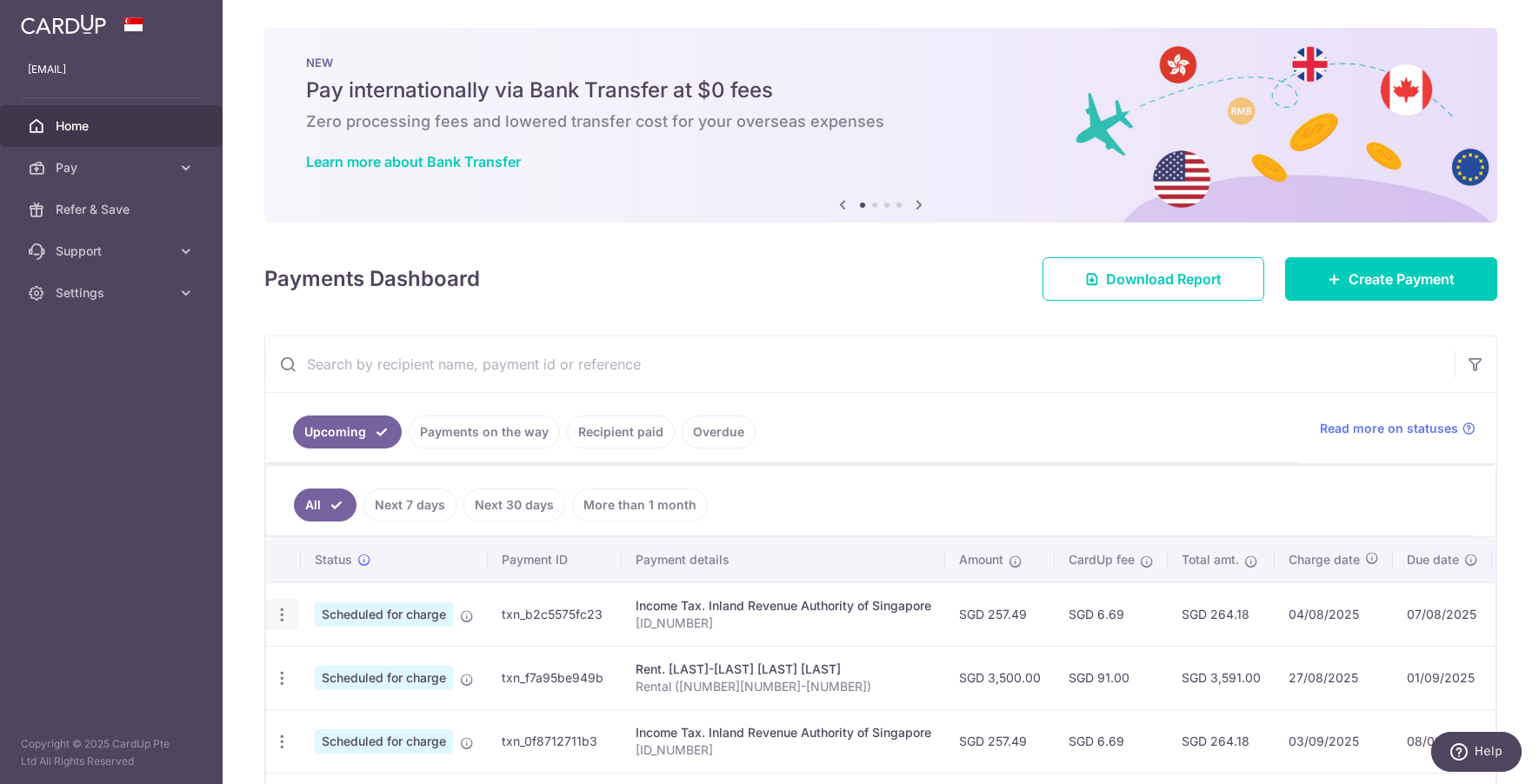 click at bounding box center [282, 615] 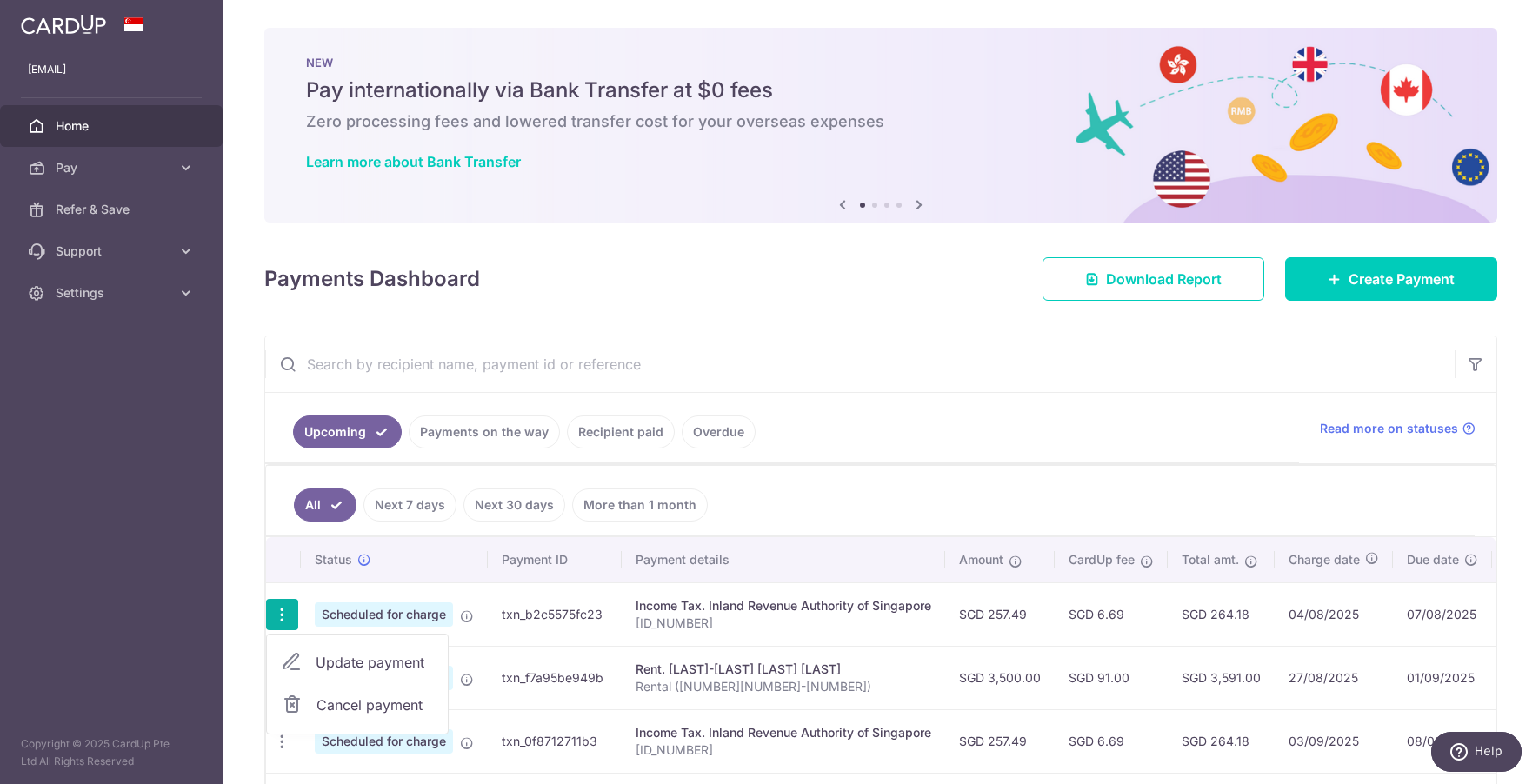 click on "Cancel payment" at bounding box center (375, 705) 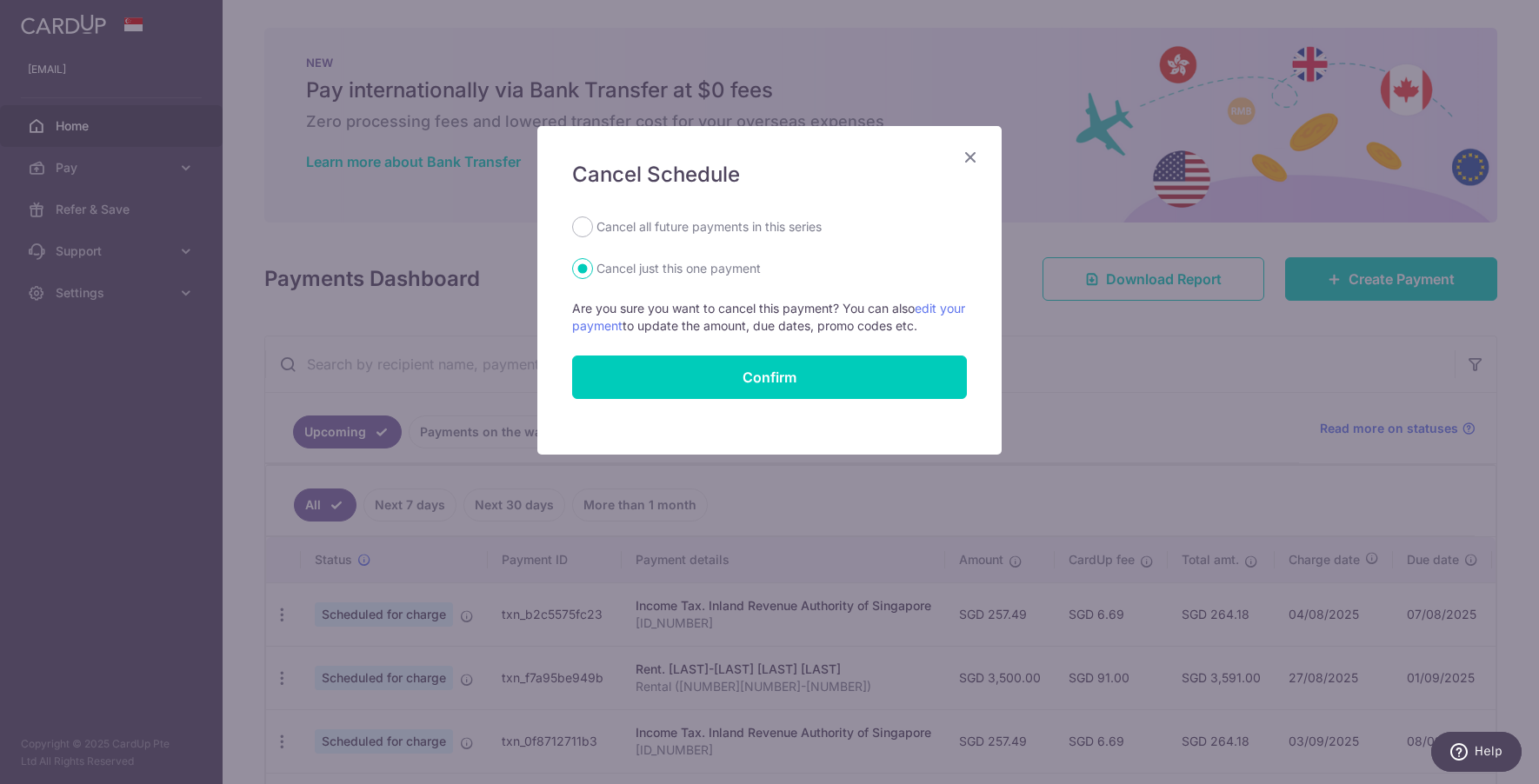 click on "Cancel all future payments in this series" at bounding box center [709, 227] 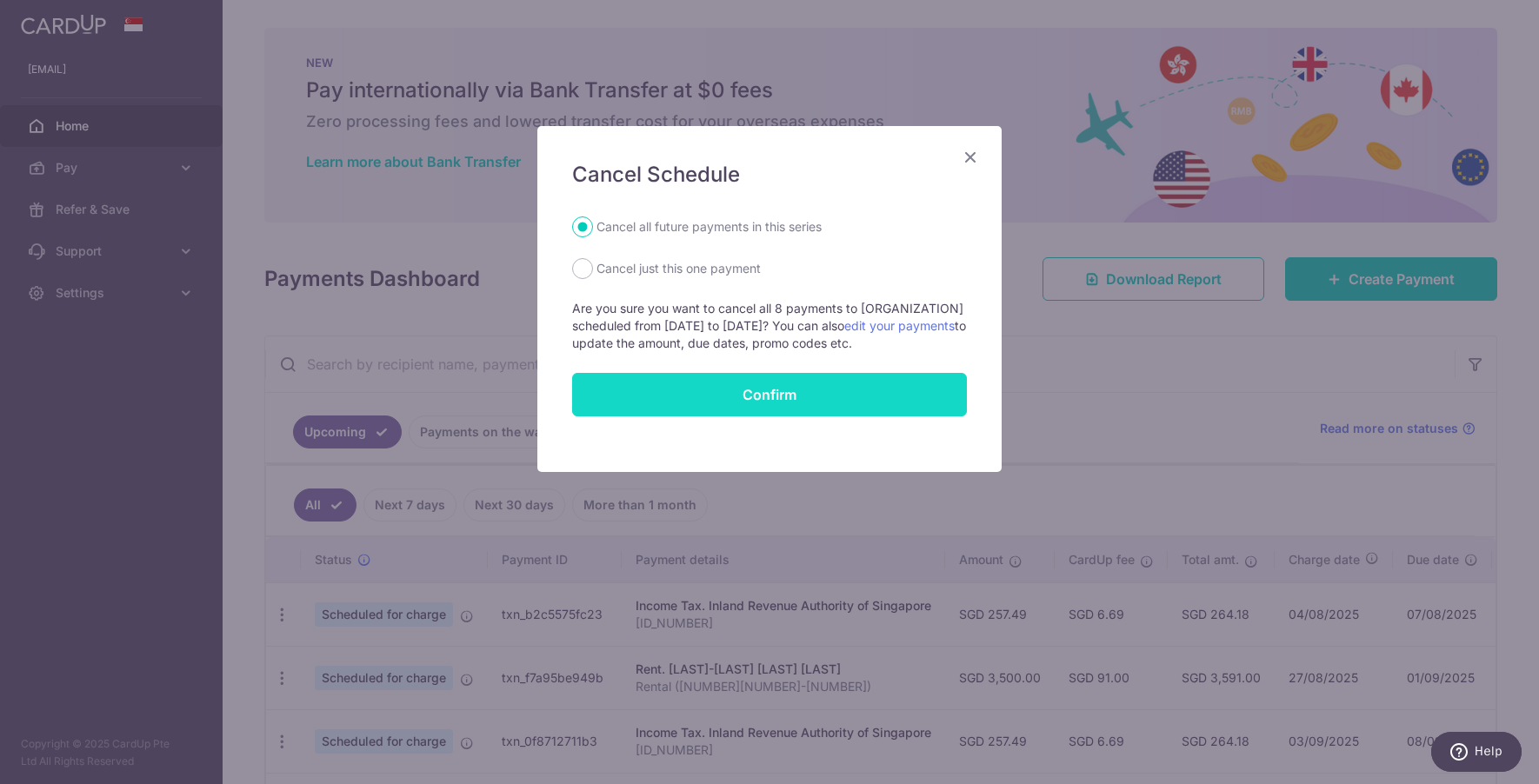 click on "Confirm" at bounding box center [770, 395] 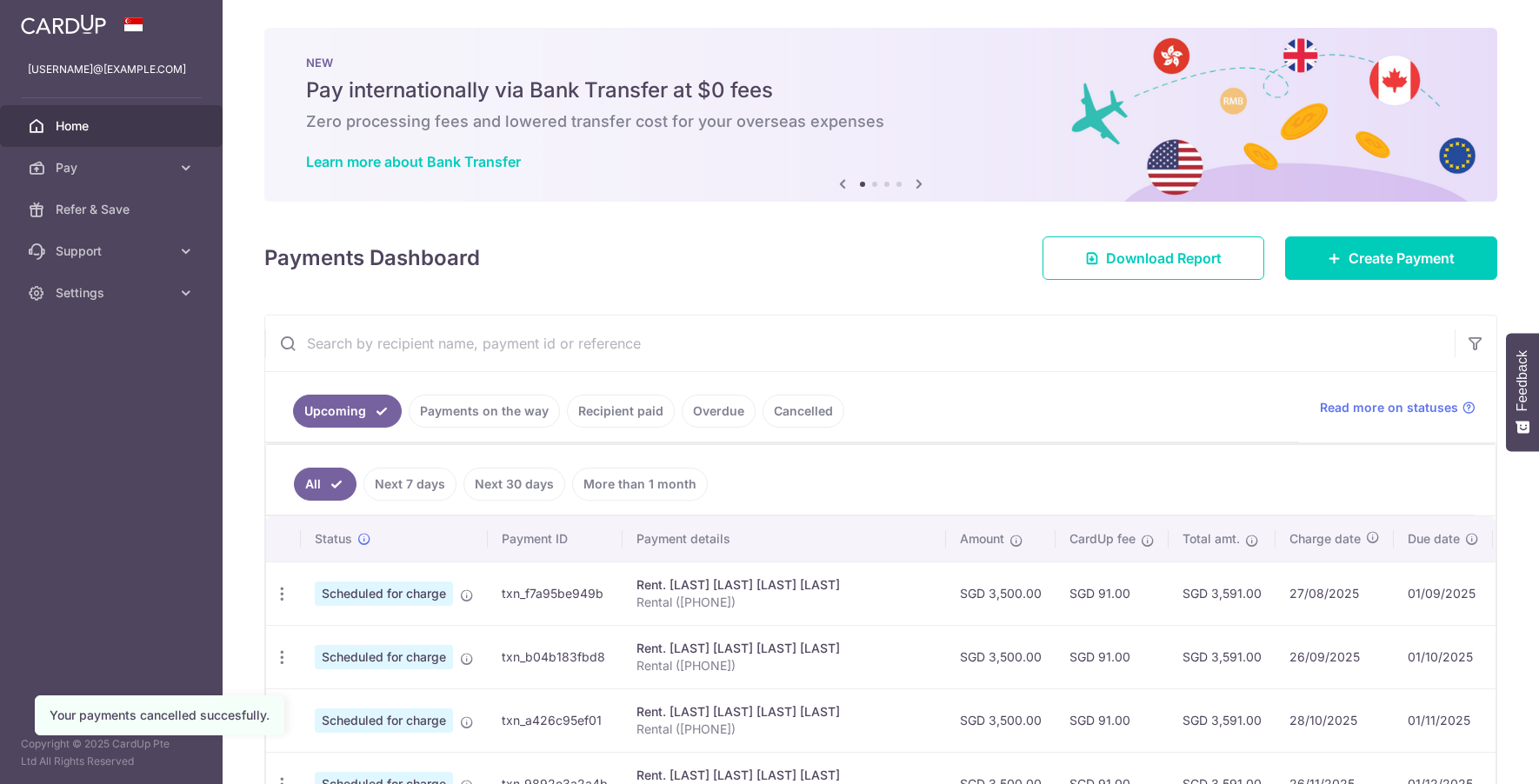 scroll, scrollTop: 0, scrollLeft: 0, axis: both 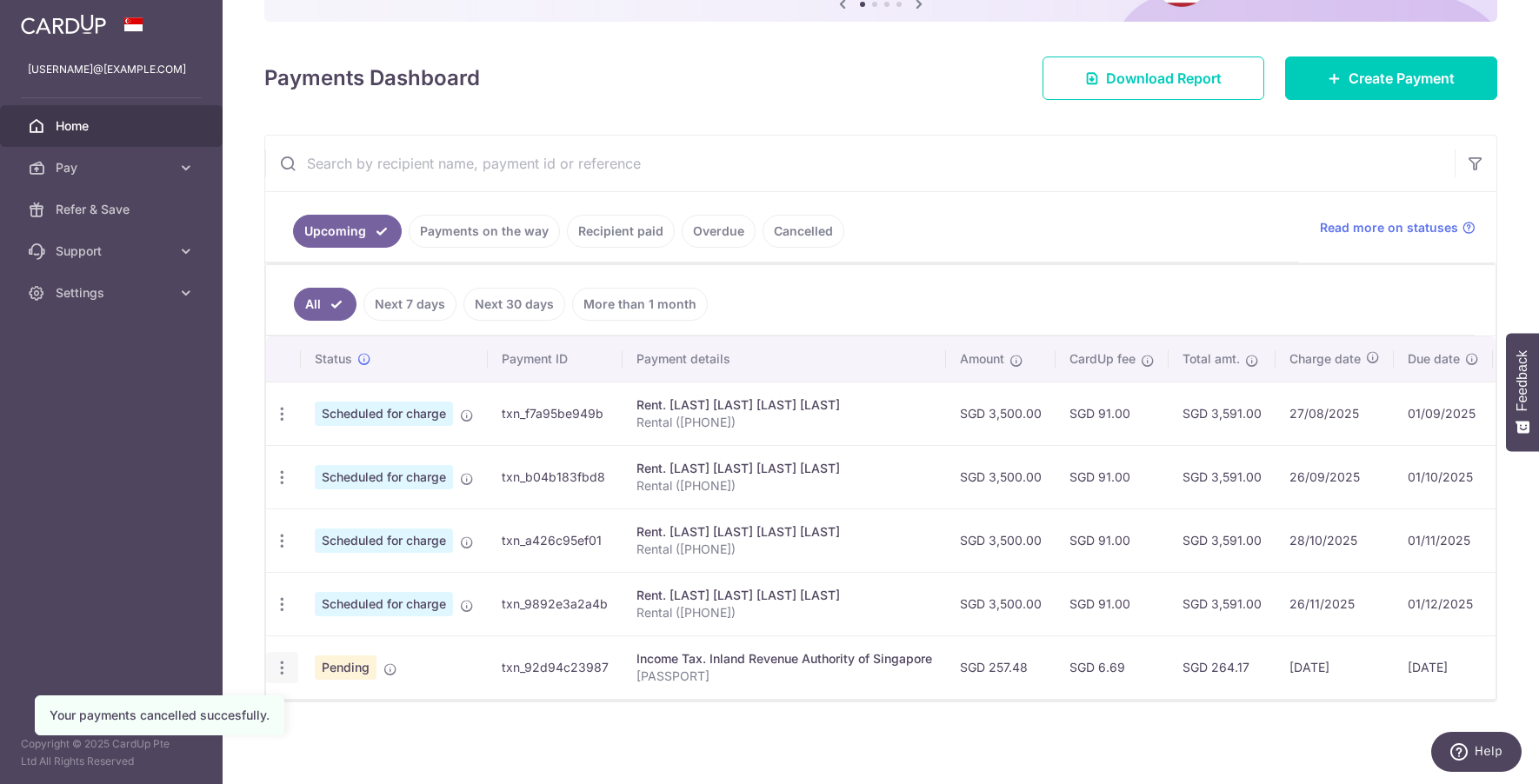 click at bounding box center [282, 414] 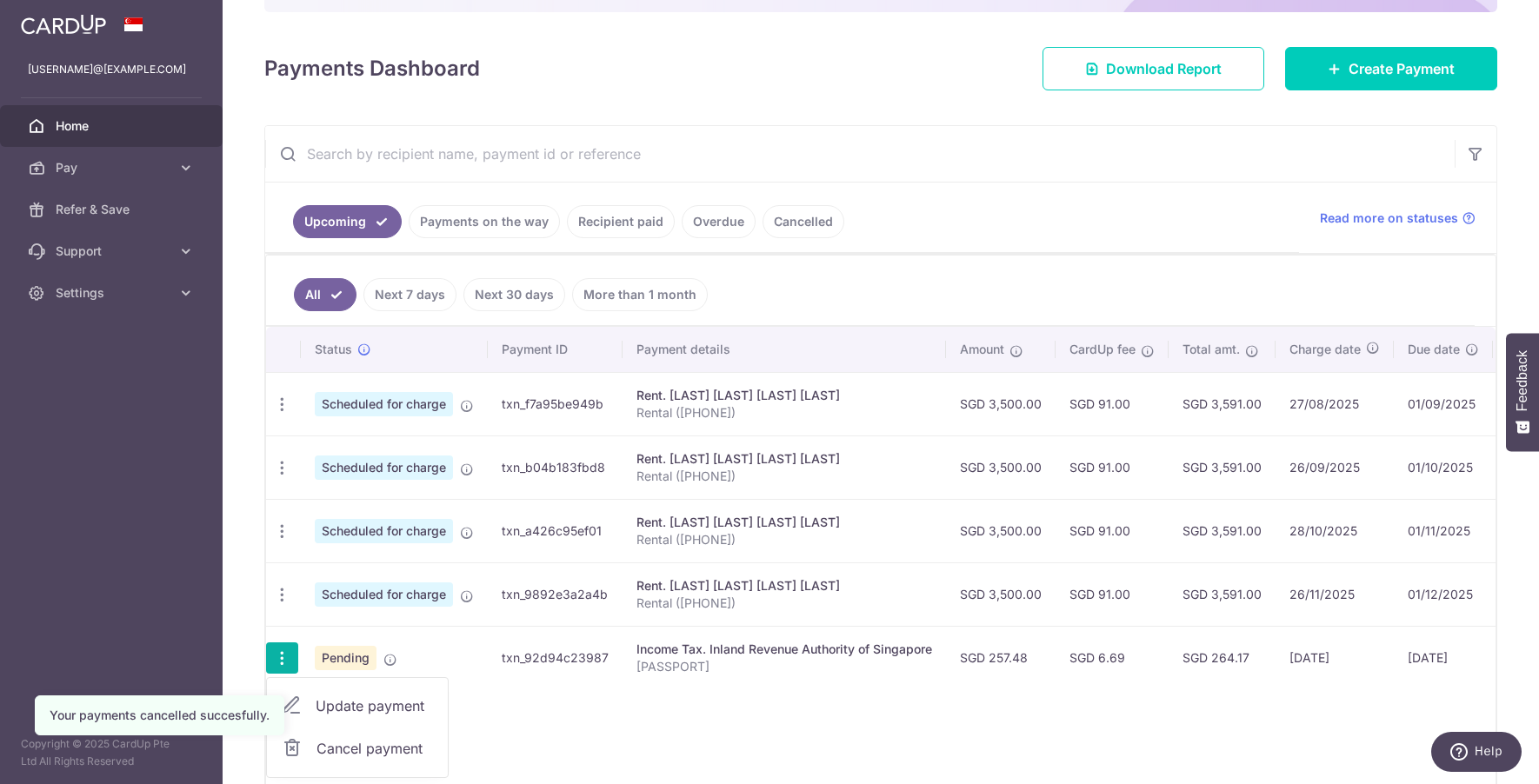 click on "Cancel payment" at bounding box center (375, 748) 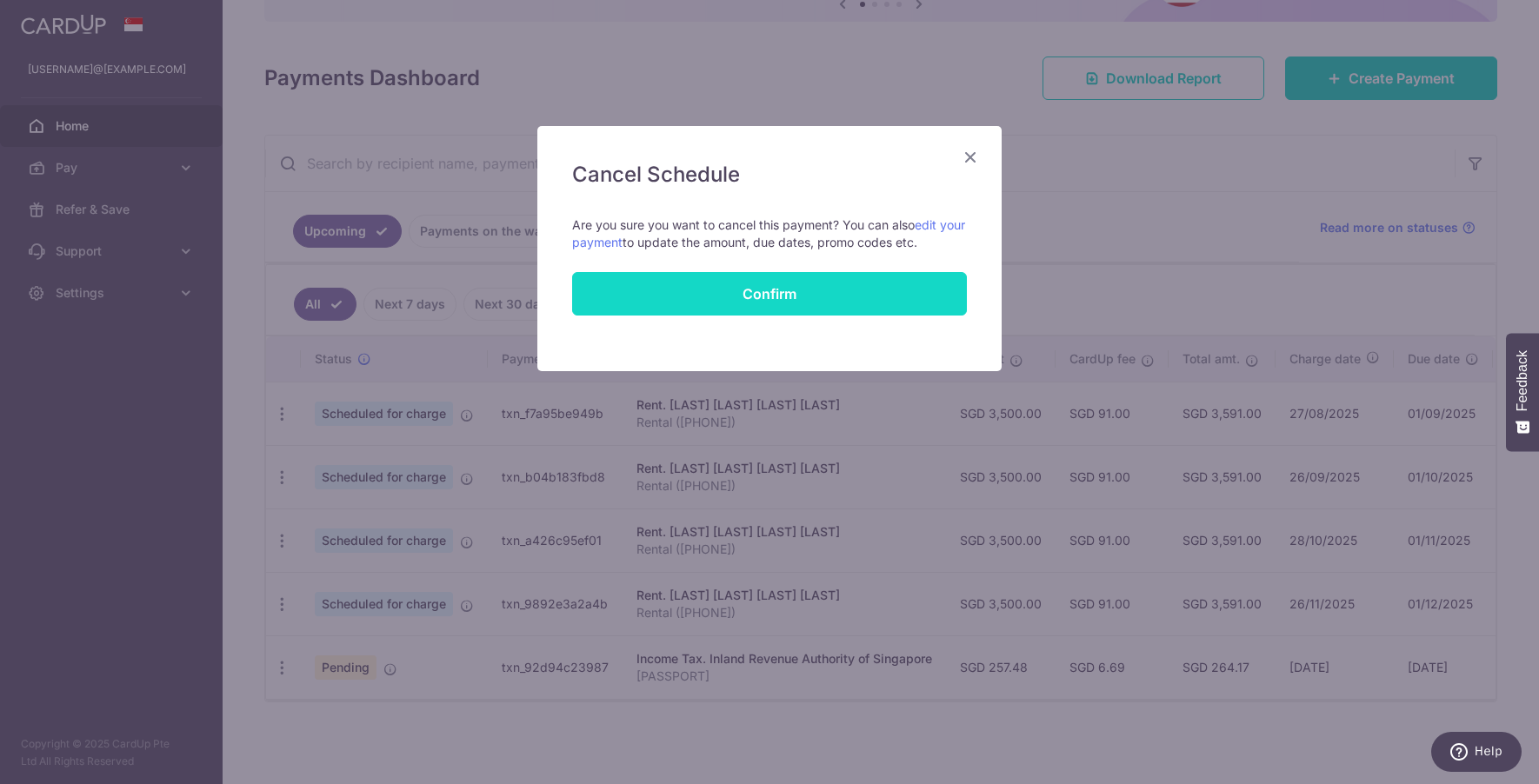 click on "Confirm" at bounding box center [770, 294] 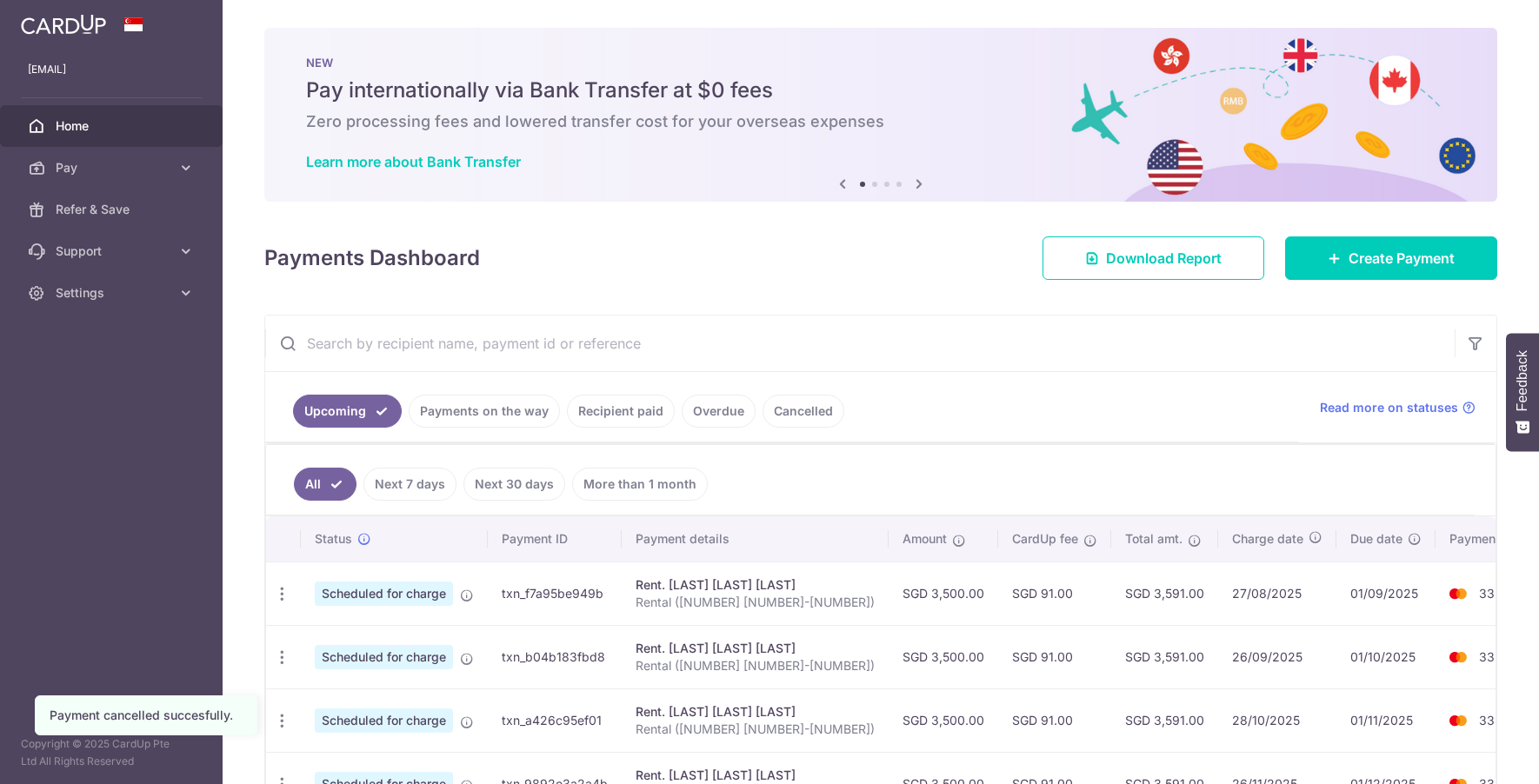 scroll, scrollTop: 0, scrollLeft: 0, axis: both 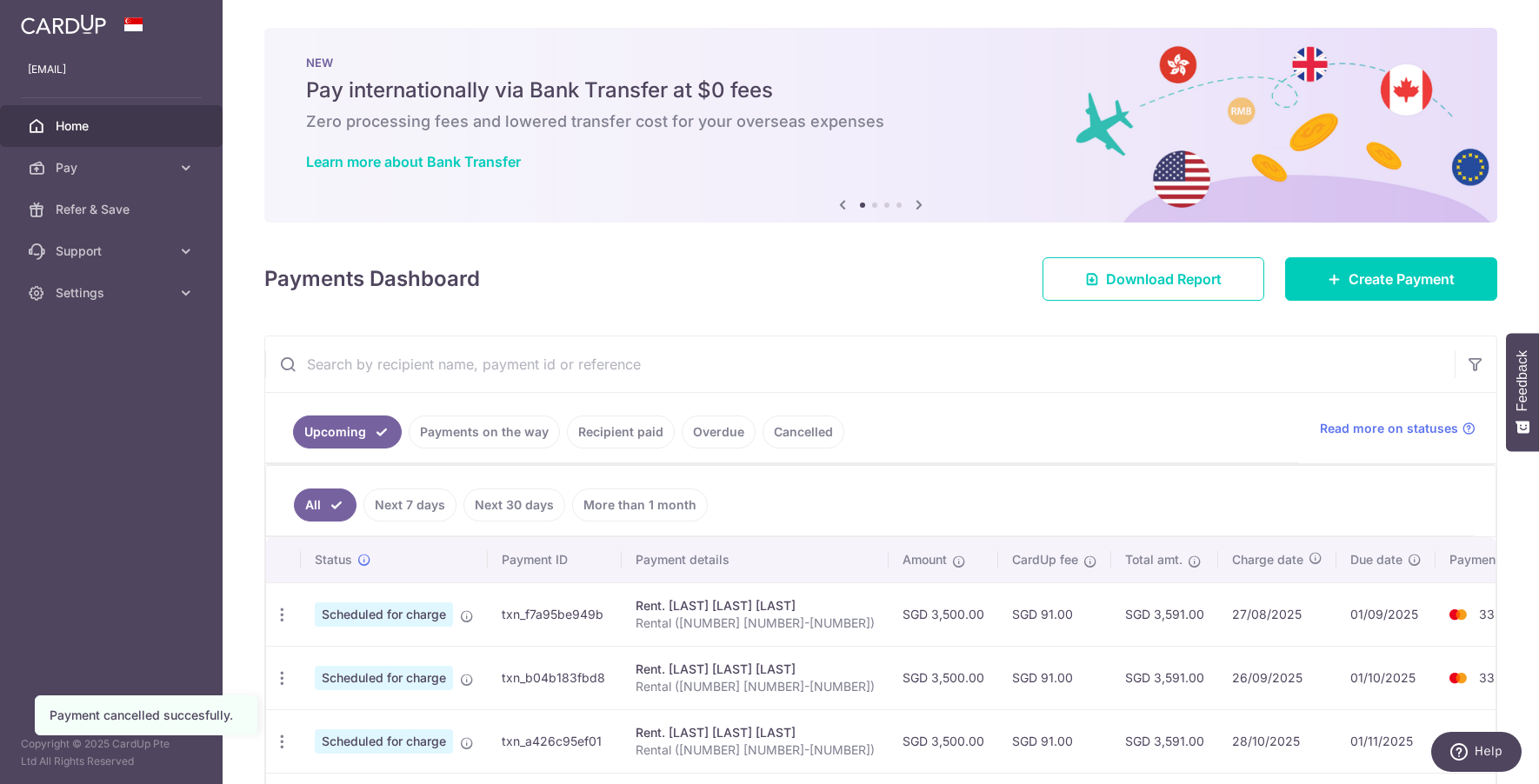 click on "Payments on the way" at bounding box center [484, 432] 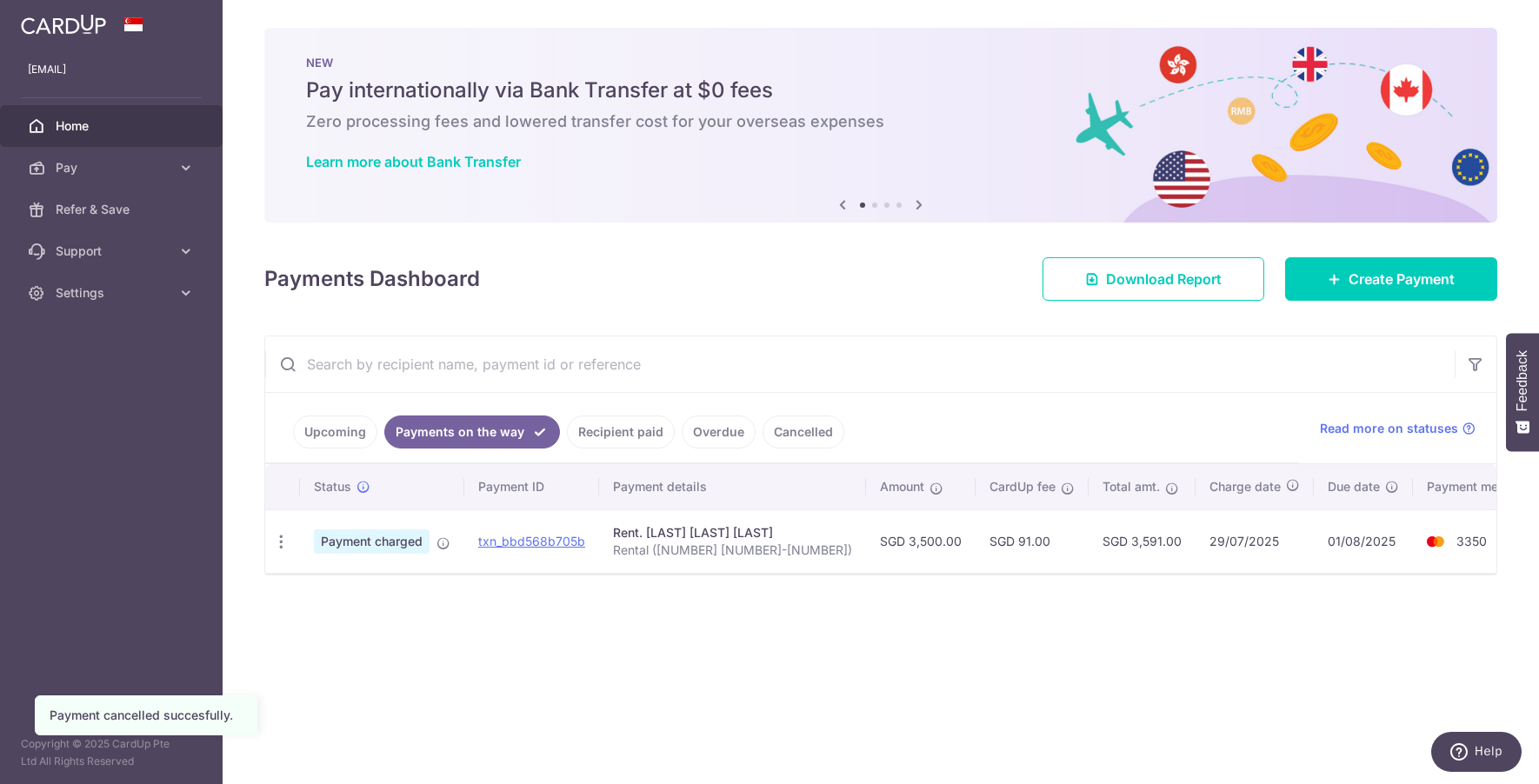click on "Recipient paid" at bounding box center (621, 432) 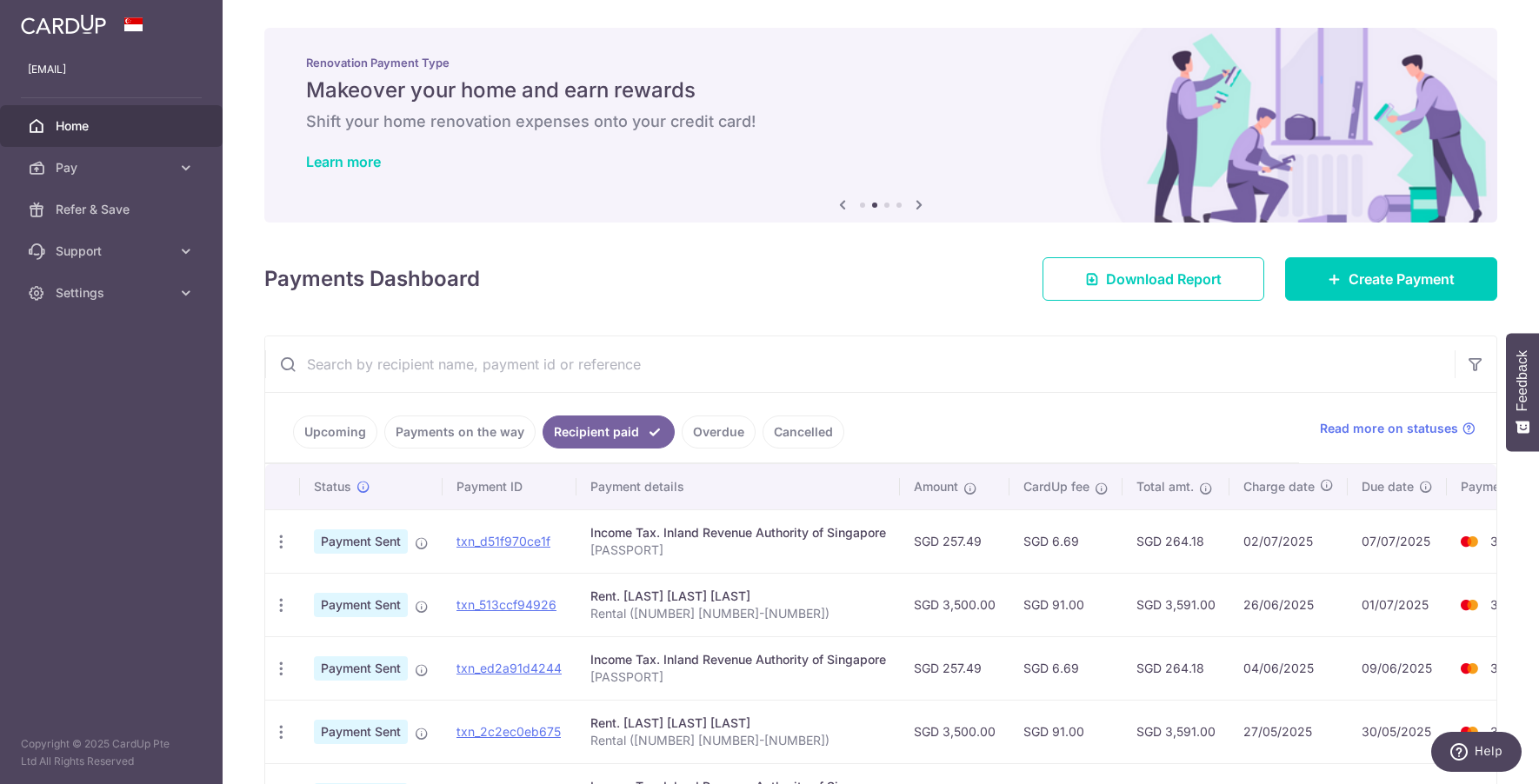 click on "Upcoming" at bounding box center (335, 432) 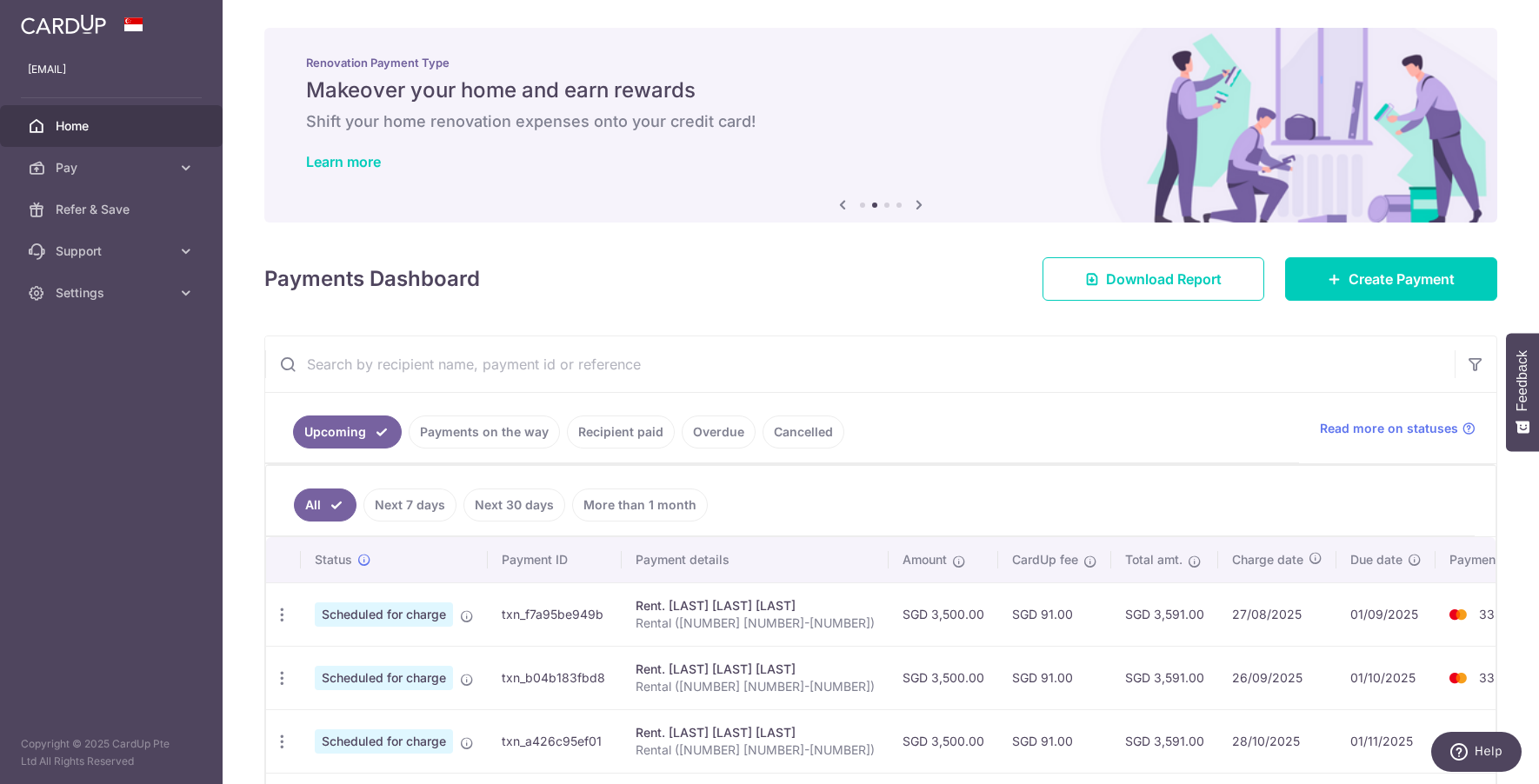 click on "cindyjong1992@gmail.com
Home
Pay
Payments
Recipients
Cards
Refer & Save
Support
FAQ
Contact Us
Settings
Account
Logout
Copyright © 2025 CardUp Pte Ltd All Rights Reserved" at bounding box center (111, 392) 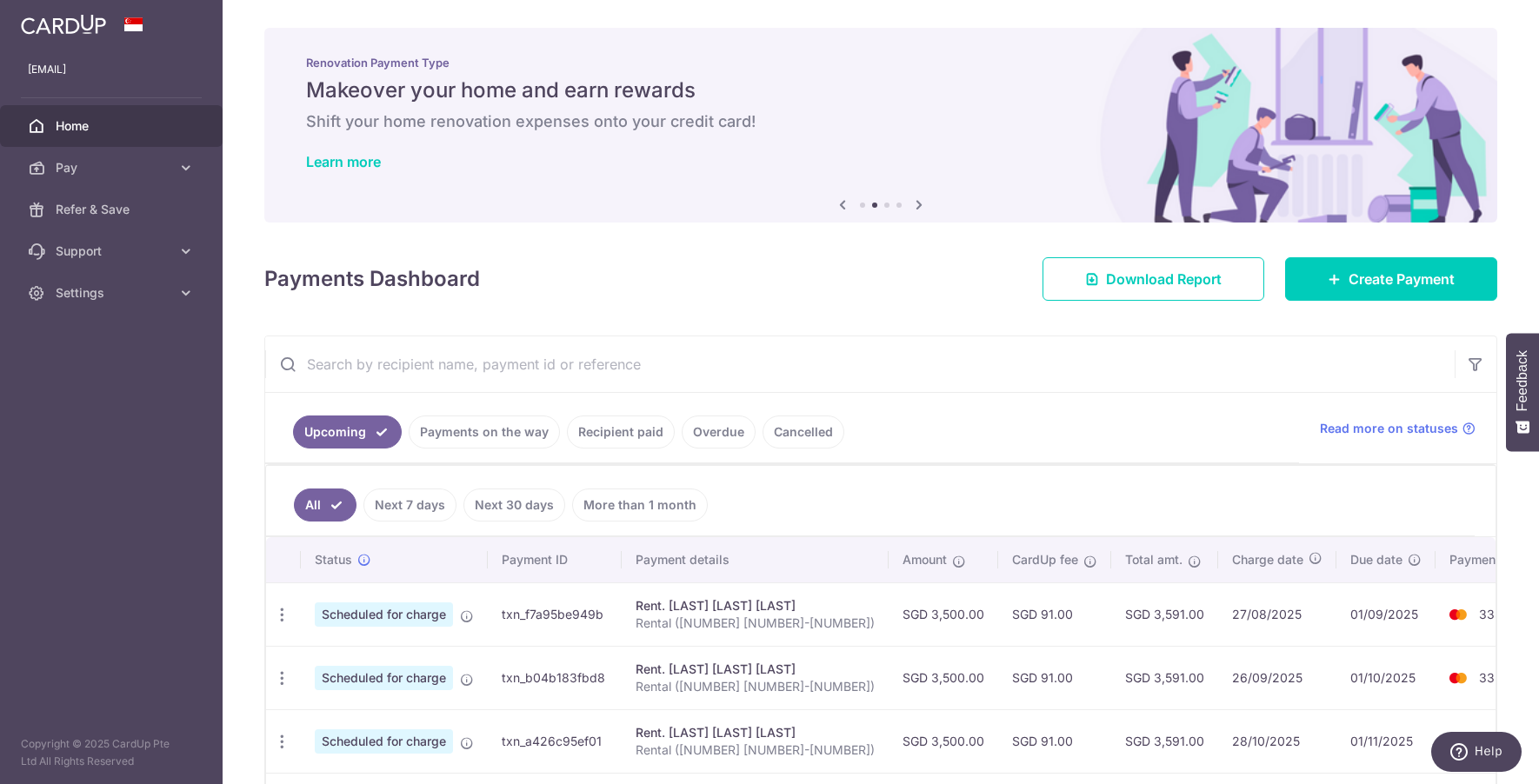 scroll, scrollTop: 137, scrollLeft: 0, axis: vertical 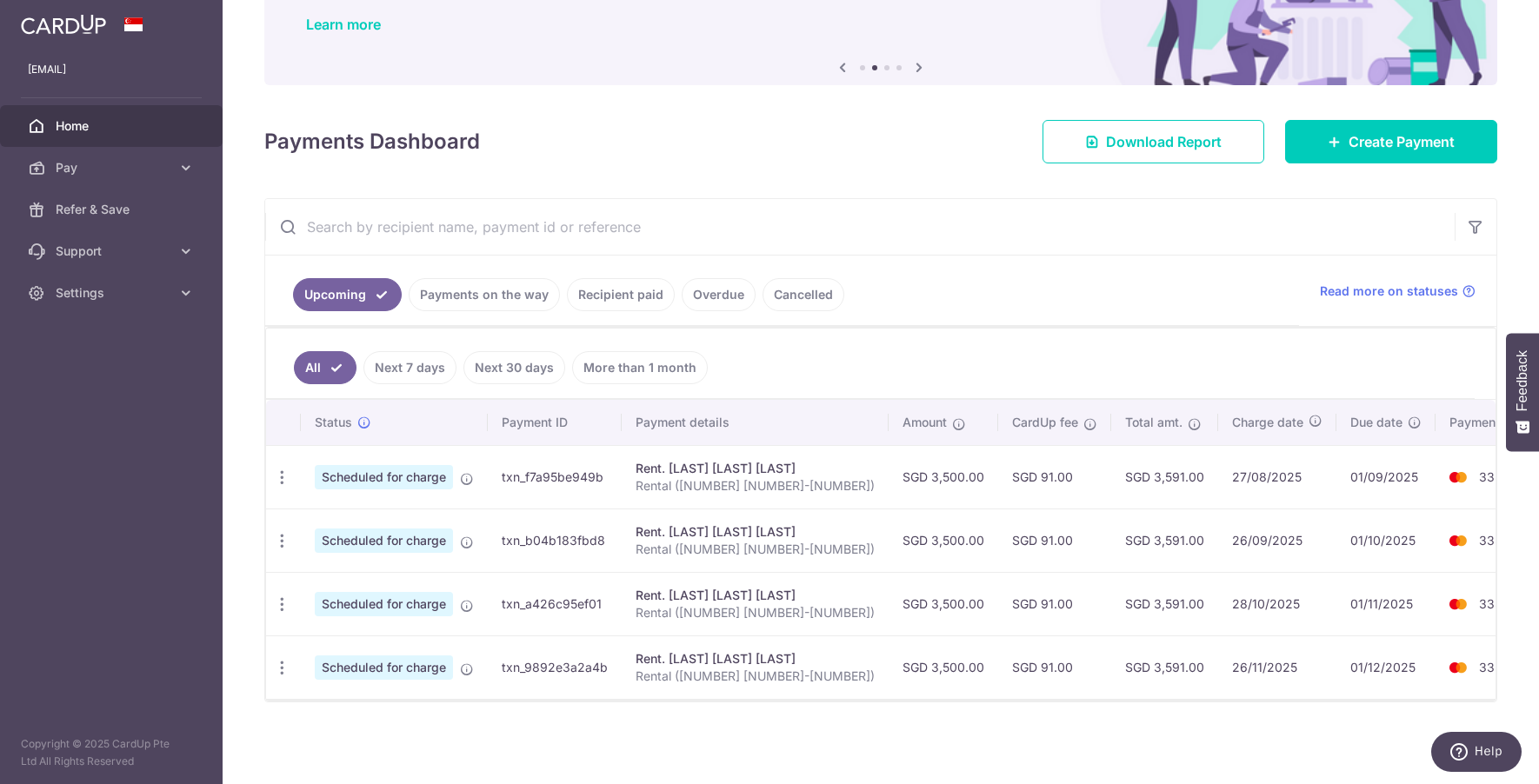 click at bounding box center (63, 24) 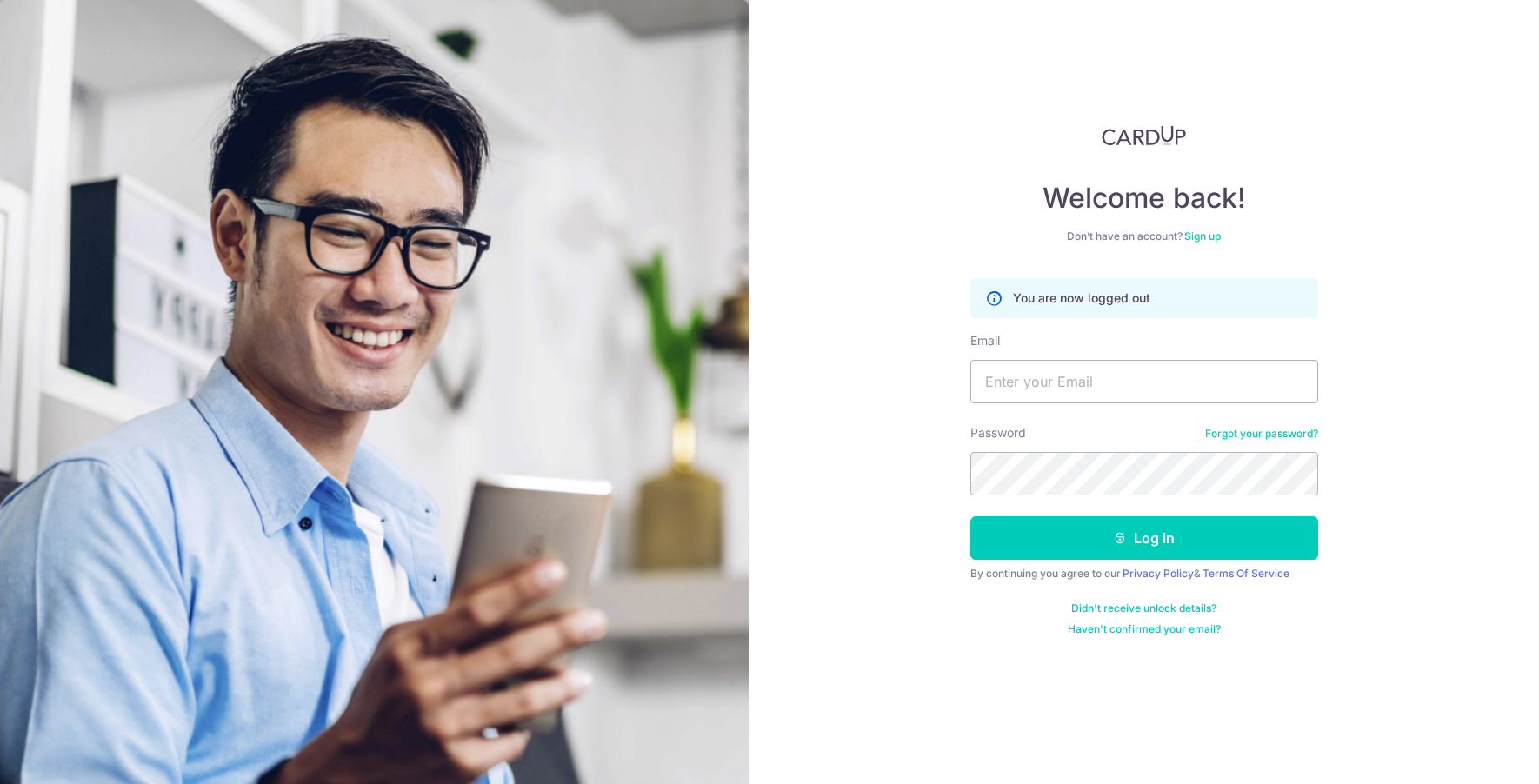 scroll, scrollTop: 0, scrollLeft: 0, axis: both 